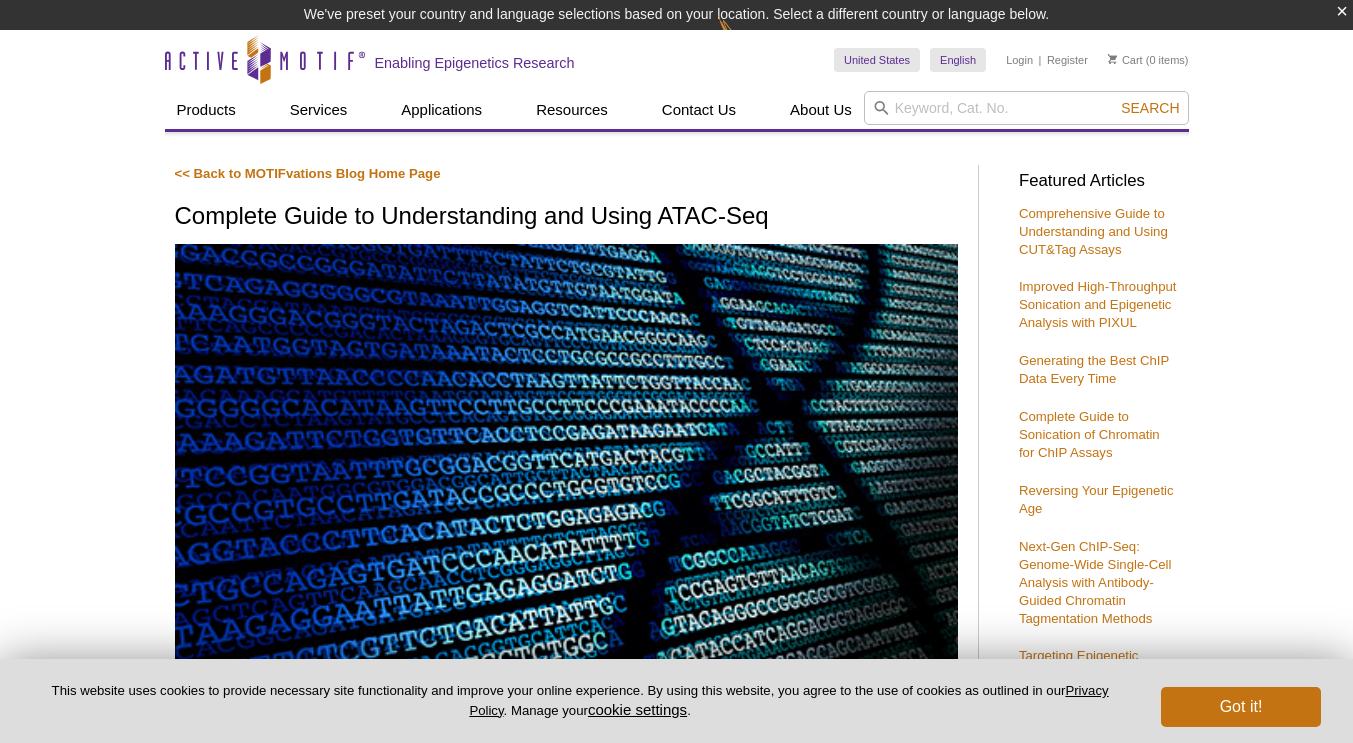 scroll, scrollTop: 0, scrollLeft: 0, axis: both 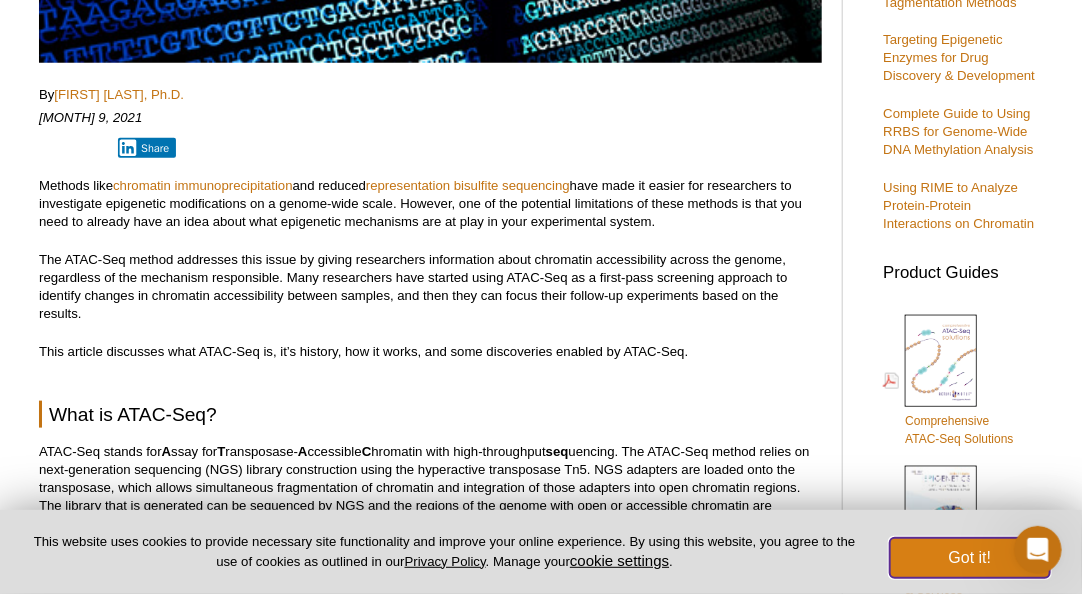 click on "Got it!" at bounding box center (970, 558) 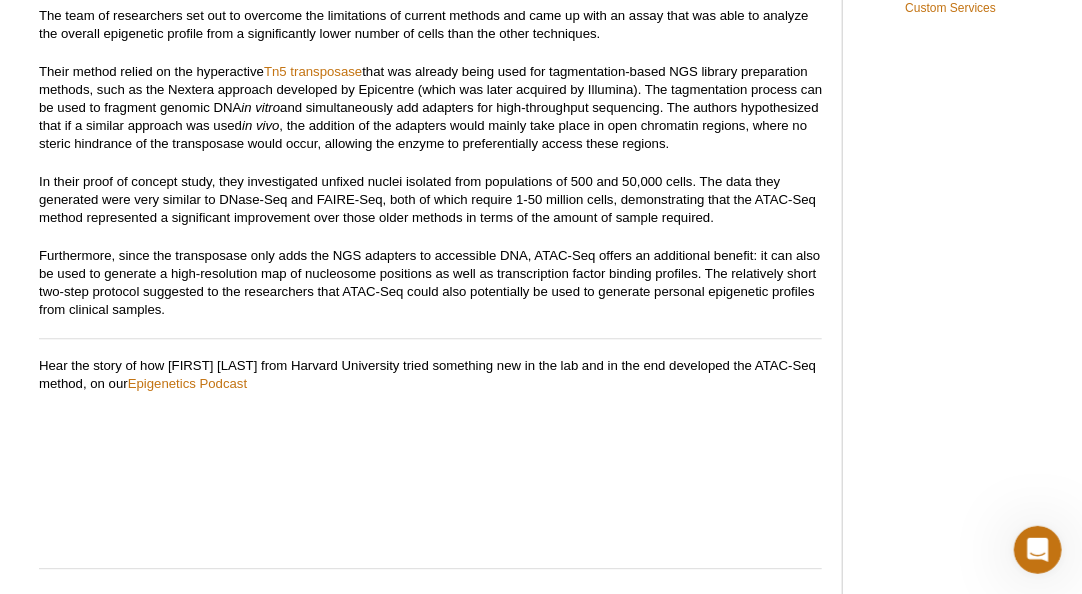 scroll, scrollTop: 1647, scrollLeft: 0, axis: vertical 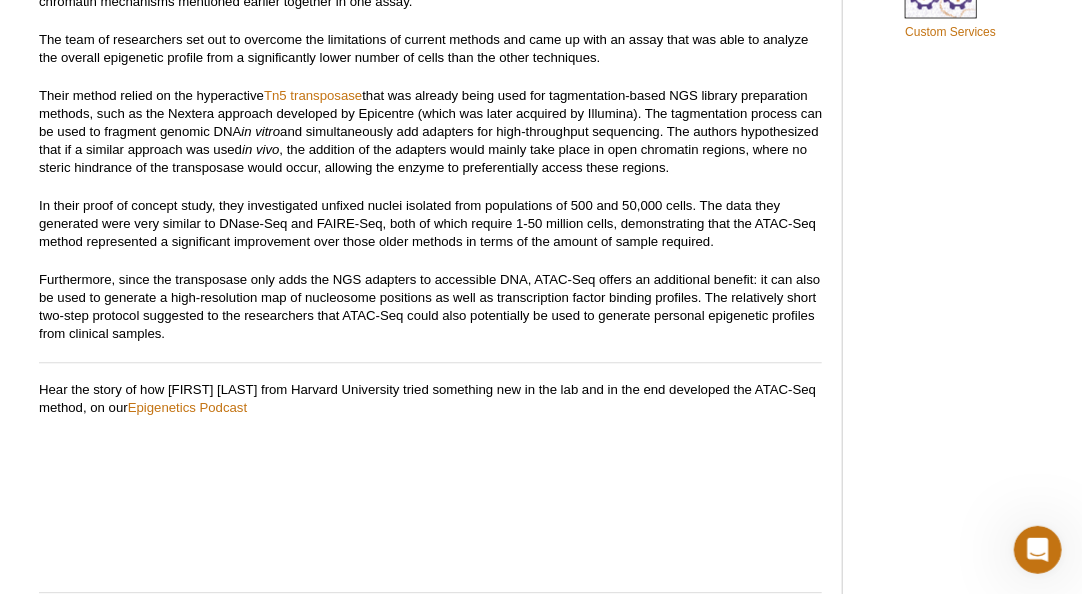 click on "Their method relied on the hyperactive  Tn5 transposase  that was already being used for tagmentation-based NGS library preparation methods, such as the Nextera approach developed by Epicentre (which was later acquired by Illumina). The tagmentation process can be used to fragment genomic DNA  in vitro  and simultaneously add adapters for high-throughput sequencing. The authors hypothesized that if a similar approach was used  in vivo , the addition of the adapters would mainly take place in open chromatin regions, where no steric hindrance of the transposase would occur, allowing the enzyme to preferentially access these regions." at bounding box center [430, 132] 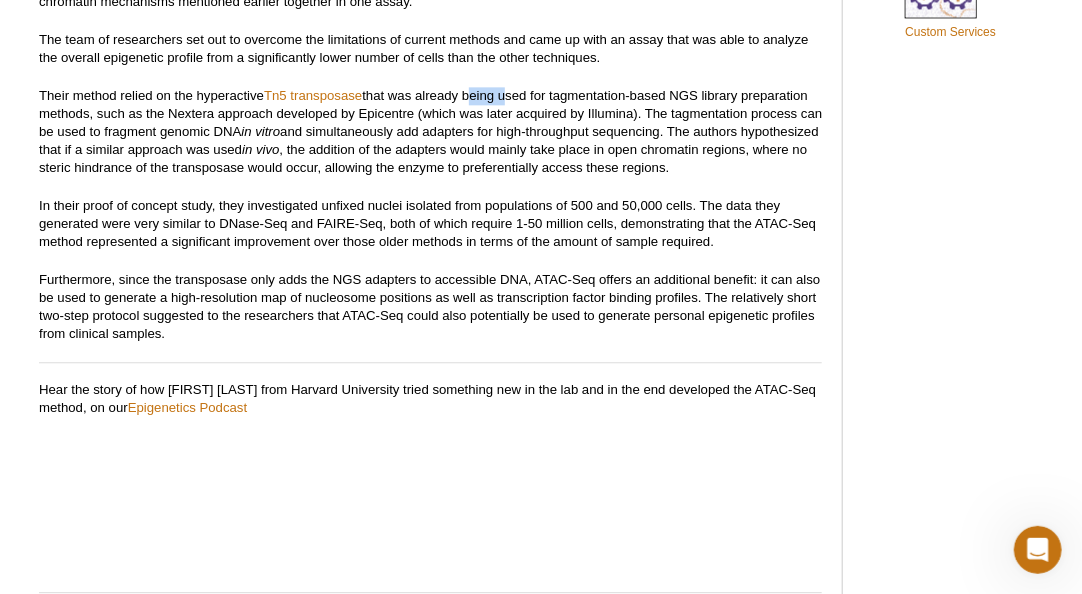 click on "Their method relied on the hyperactive  Tn5 transposase  that was already being used for tagmentation-based NGS library preparation methods, such as the Nextera approach developed by Epicentre (which was later acquired by Illumina). The tagmentation process can be used to fragment genomic DNA  in vitro  and simultaneously add adapters for high-throughput sequencing. The authors hypothesized that if a similar approach was used  in vivo , the addition of the adapters would mainly take place in open chromatin regions, where no steric hindrance of the transposase would occur, allowing the enzyme to preferentially access these regions." at bounding box center [430, 132] 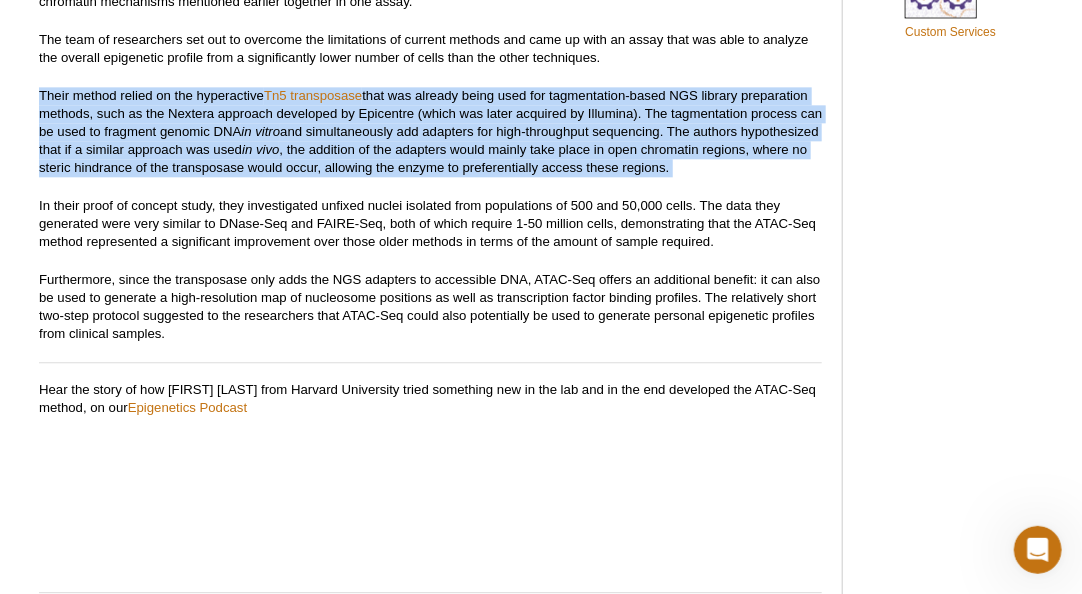 click on "Their method relied on the hyperactive  Tn5 transposase  that was already being used for tagmentation-based NGS library preparation methods, such as the Nextera approach developed by Epicentre (which was later acquired by Illumina). The tagmentation process can be used to fragment genomic DNA  in vitro  and simultaneously add adapters for high-throughput sequencing. The authors hypothesized that if a similar approach was used  in vivo , the addition of the adapters would mainly take place in open chromatin regions, where no steric hindrance of the transposase would occur, allowing the enzyme to preferentially access these regions." at bounding box center [430, 132] 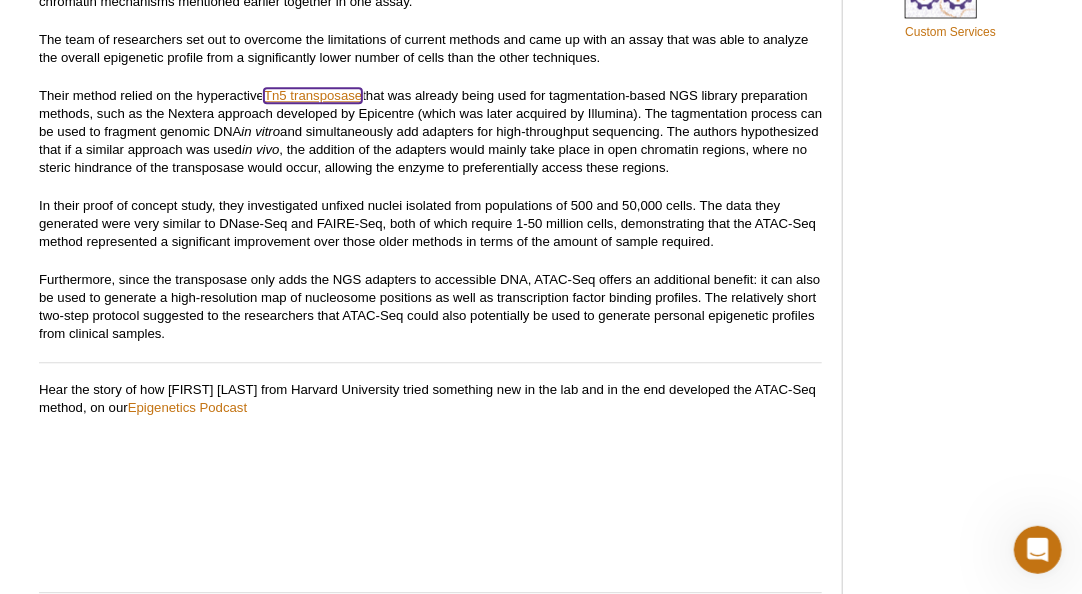 click on "Tn5 transposase" at bounding box center (313, 95) 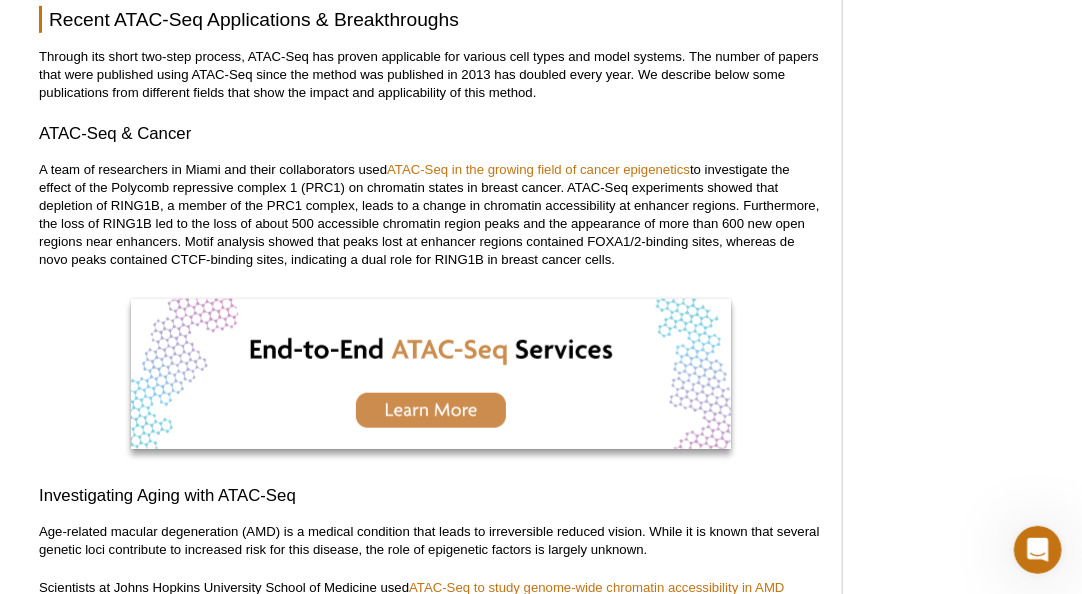 scroll, scrollTop: 3195, scrollLeft: 0, axis: vertical 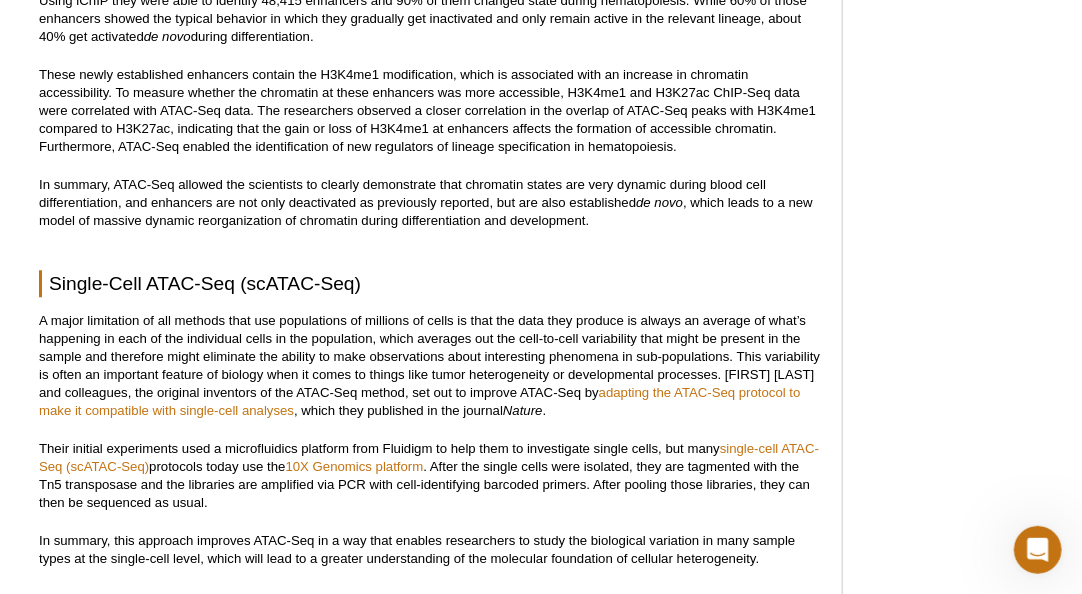 click on "In summary, ATAC-Seq allowed the scientists to clearly demonstrate that chromatin states are very dynamic during blood cell differentiation, and enhancers are not only deactivated as previously reported, but are also established  de novo , which leads to a new model of massive dynamic reorganization of chromatin during differentiation and development." at bounding box center [430, 203] 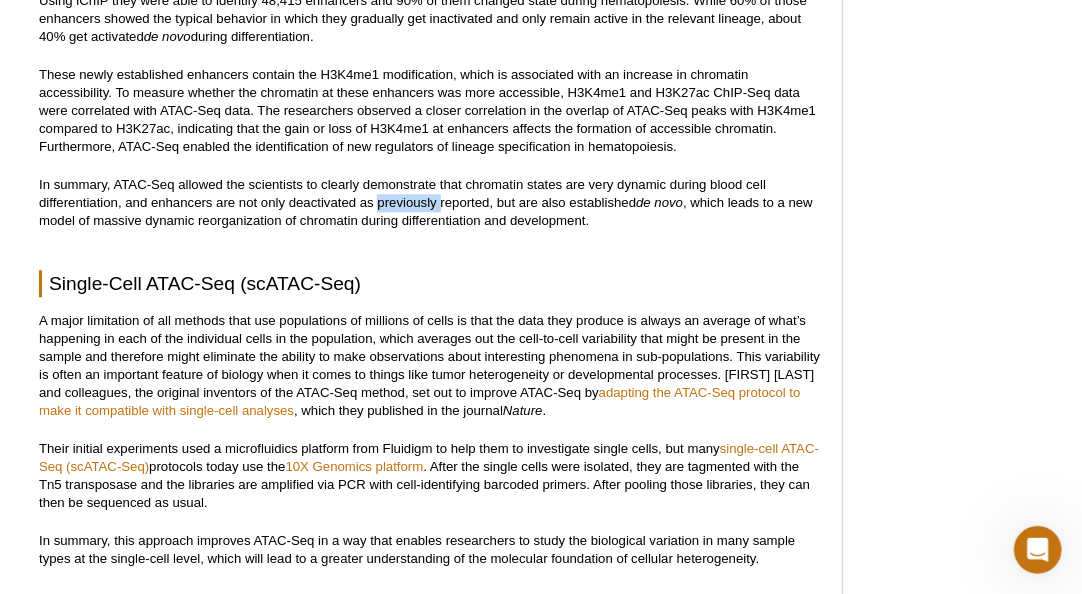 click on "In summary, ATAC-Seq allowed the scientists to clearly demonstrate that chromatin states are very dynamic during blood cell differentiation, and enhancers are not only deactivated as previously reported, but are also established  de novo , which leads to a new model of massive dynamic reorganization of chromatin during differentiation and development." at bounding box center (430, 203) 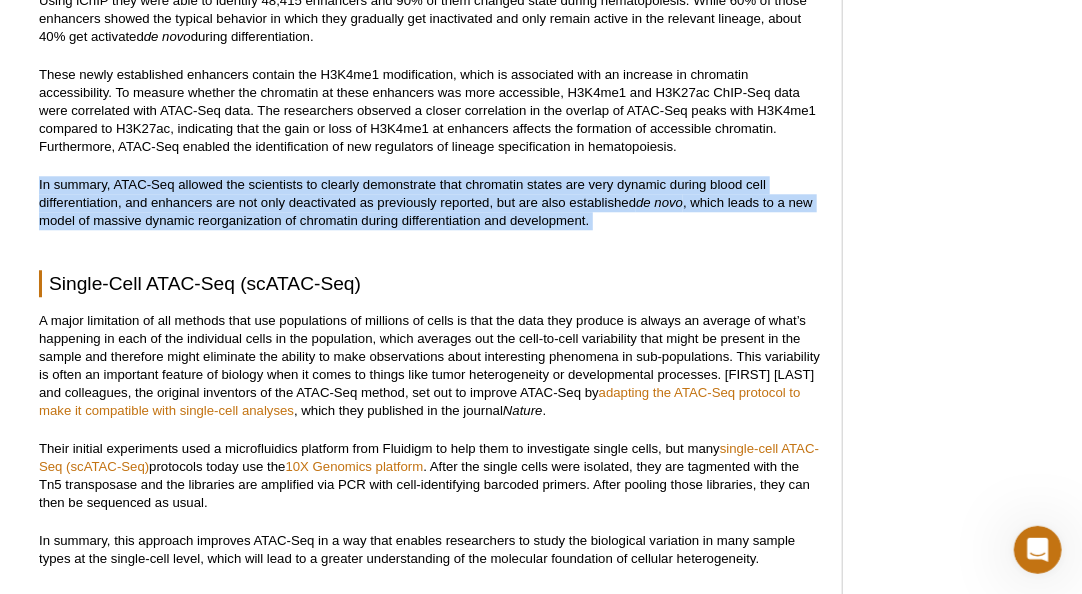 click on "In summary, ATAC-Seq allowed the scientists to clearly demonstrate that chromatin states are very dynamic during blood cell differentiation, and enhancers are not only deactivated as previously reported, but are also established  de novo , which leads to a new model of massive dynamic reorganization of chromatin during differentiation and development." at bounding box center (430, 203) 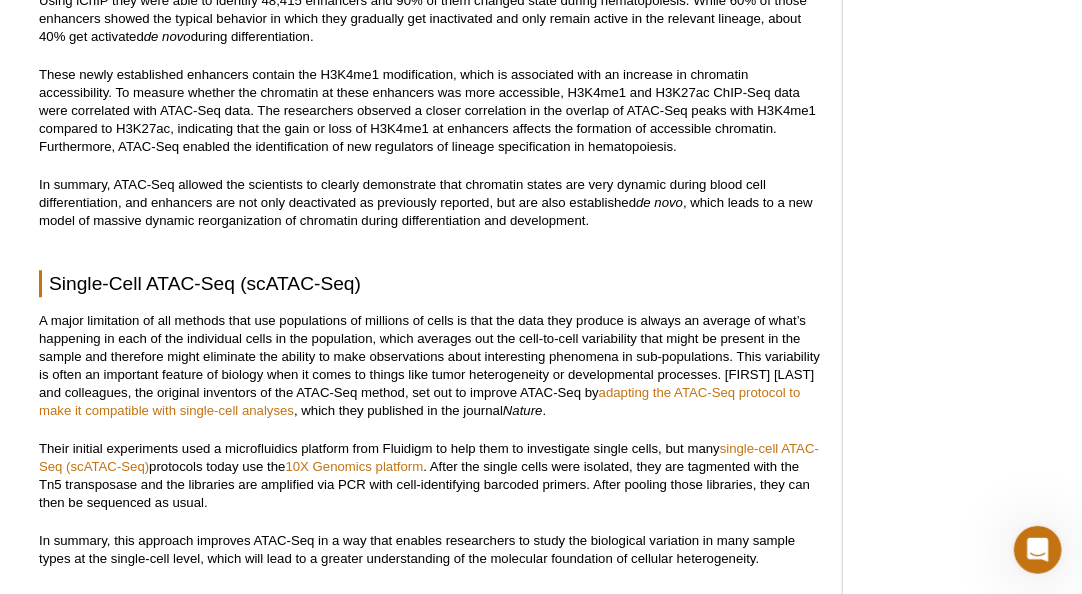 click on "Single-Cell ATAC-Seq (scATAC-Seq)" at bounding box center [430, 283] 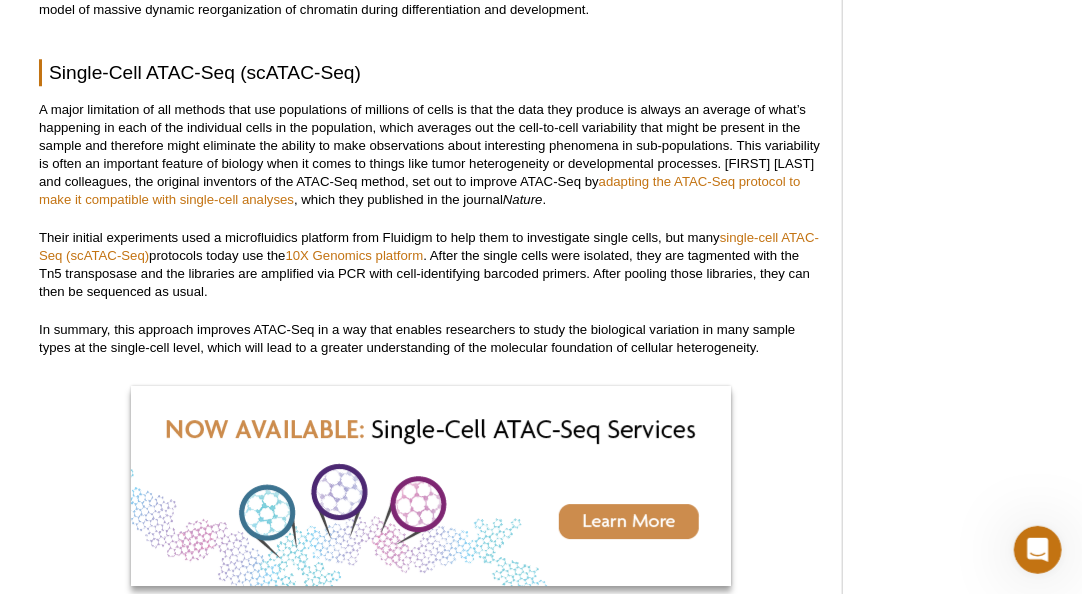 scroll, scrollTop: 4642, scrollLeft: 0, axis: vertical 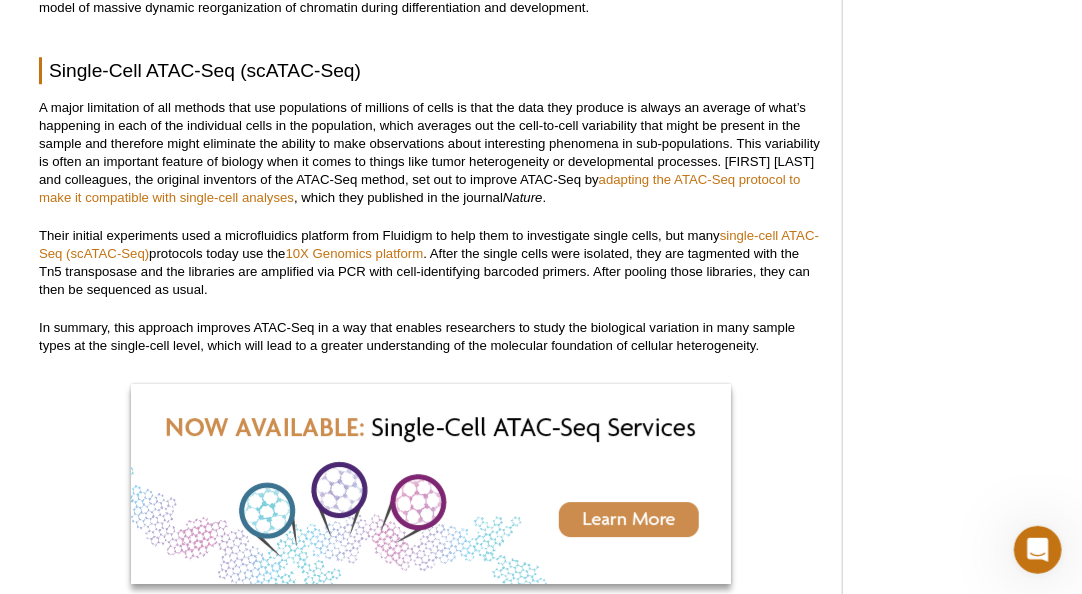 click on "A major limitation of all methods that use populations of millions of cells is that the data they produce is always an average of what’s happening in each of the individual cells in the population, which averages out the cell-to-cell variability that might be present in the sample and therefore might eliminate the ability to make observations about interesting phenomena in sub-populations.   This variability is often an important feature of biology when it comes to things like tumor heterogeneity or developmental processes. [FIRST] [LAST] and colleagues, the original inventors of the ATAC-Seq method, set out to improve ATAC-Seq by  adapting the ATAC-Seq protocol to make it compatible with single-cell analyses , which they published in the journal  Nature ." at bounding box center (430, 153) 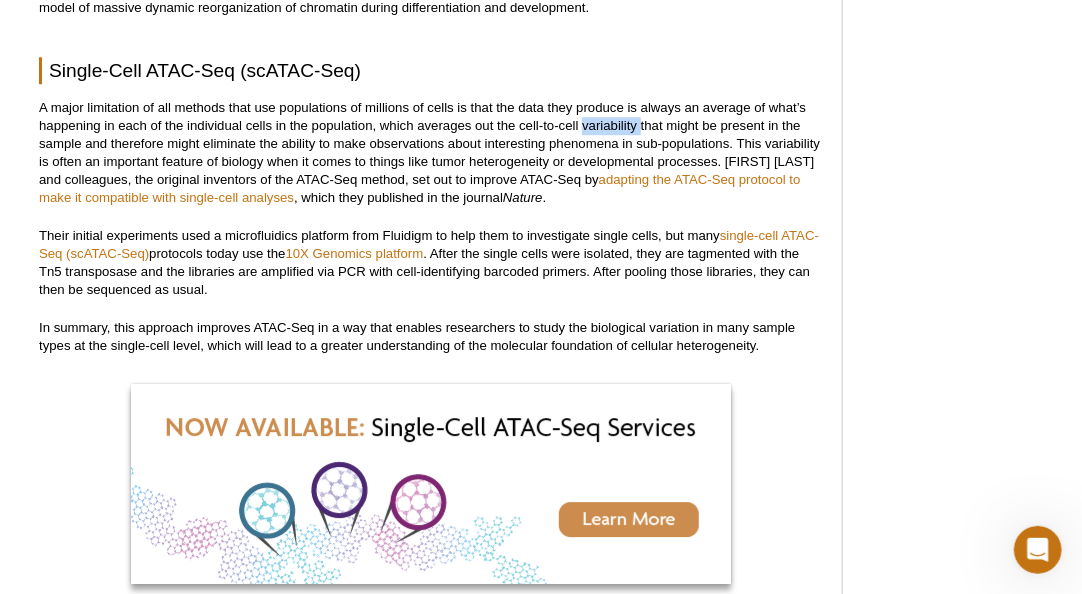 click on "A major limitation of all methods that use populations of millions of cells is that the data they produce is always an average of what’s happening in each of the individual cells in the population, which averages out the cell-to-cell variability that might be present in the sample and therefore might eliminate the ability to make observations about interesting phenomena in sub-populations.   This variability is often an important feature of biology when it comes to things like tumor heterogeneity or developmental processes. [FIRST] [LAST] and colleagues, the original inventors of the ATAC-Seq method, set out to improve ATAC-Seq by  adapting the ATAC-Seq protocol to make it compatible with single-cell analyses , which they published in the journal  Nature ." at bounding box center [430, 153] 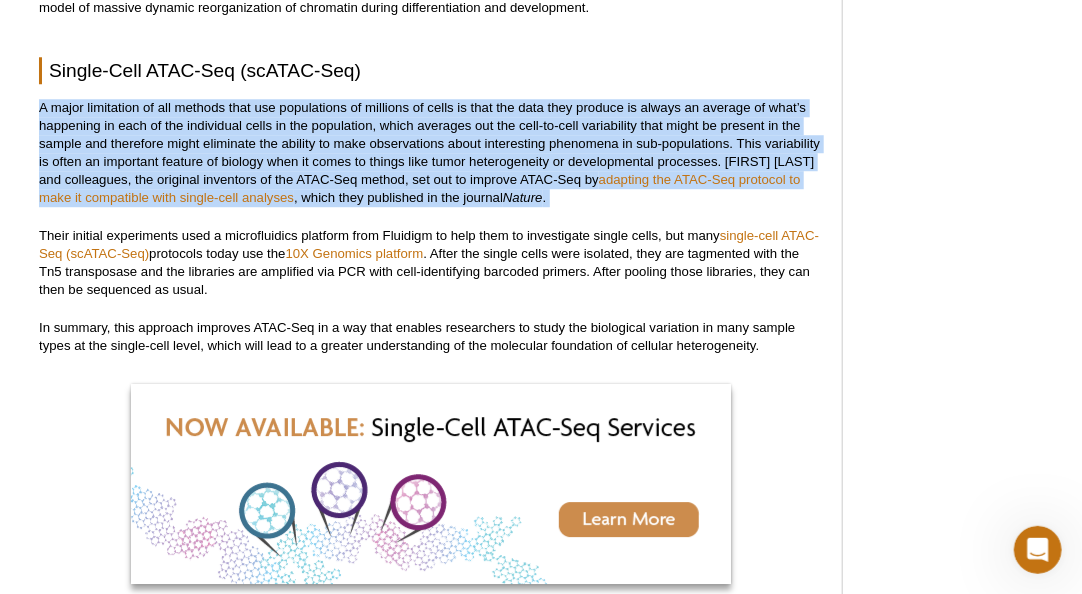 click on "A major limitation of all methods that use populations of millions of cells is that the data they produce is always an average of what’s happening in each of the individual cells in the population, which averages out the cell-to-cell variability that might be present in the sample and therefore might eliminate the ability to make observations about interesting phenomena in sub-populations.   This variability is often an important feature of biology when it comes to things like tumor heterogeneity or developmental processes. [FIRST] [LAST] and colleagues, the original inventors of the ATAC-Seq method, set out to improve ATAC-Seq by  adapting the ATAC-Seq protocol to make it compatible with single-cell analyses , which they published in the journal  Nature ." at bounding box center (430, 153) 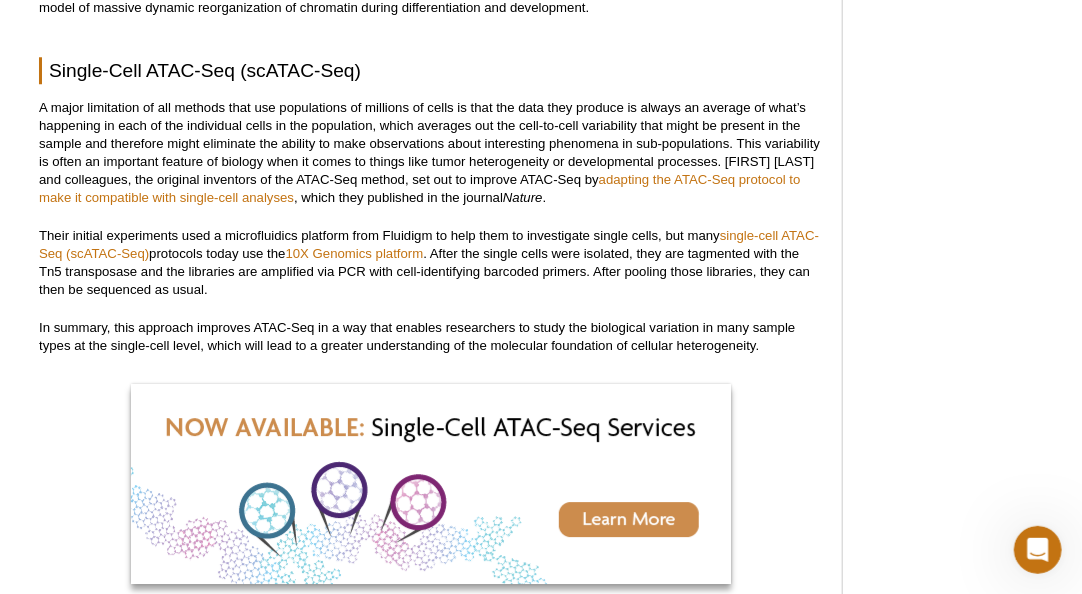 click on "<< Back to MOTIFvations Blog Home Page
Complete Guide to Understanding and Using ATAC-Seq
By  [FIRST] [LAST], Ph.D.
[MONTH] [DAY], [YEAR]
Share
Methods like  chromatin immunoprecipitation  and reduced  representation bisulfite sequencing  have made it easier for researchers to investigate epigenetic modifications on a genome-wide scale. However, one of the potential limitations of these methods is that you need to already have an idea about what epigenetic mechanisms are at play in your experimental system.
The ATAC-Seq method addresses this issue by giving researchers information about chromatin accessibility across the genome, regardless of the mechanism responsible. Many researchers have started using ATAC-Seq as a first-pass screening approach to identify changes in chromatin accessibility between samples, and then they can focus their follow-up experiments based on the results.
What is ATAC-Seq?
ATAC-Seq stands for  A T A C" at bounding box center [441, -904] 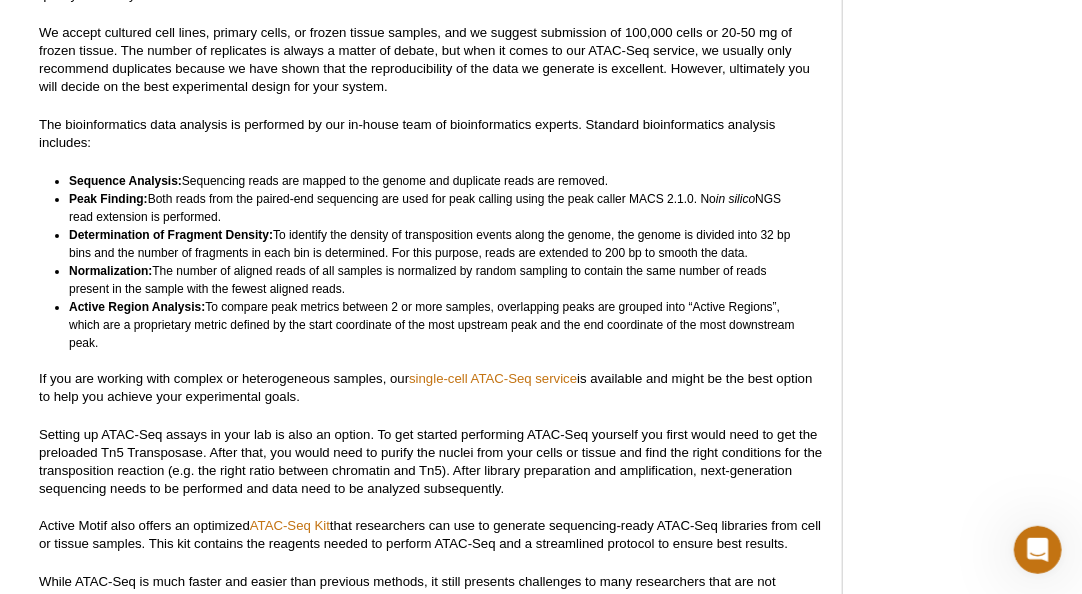 scroll, scrollTop: 5428, scrollLeft: 0, axis: vertical 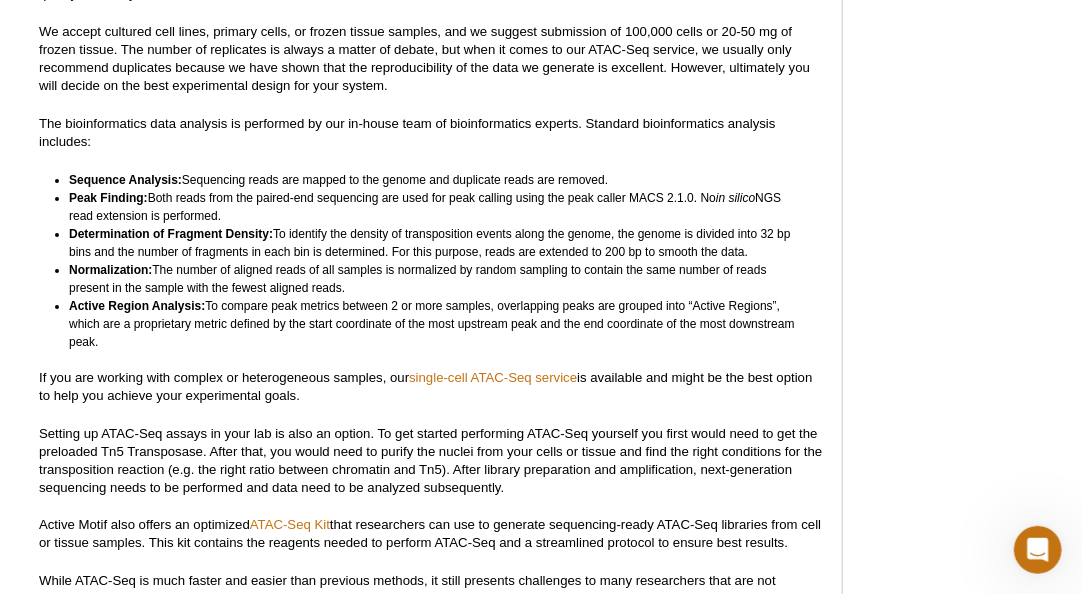 click on "Sequence Analysis:  Sequencing reads are mapped to the genome and duplicate reads are removed." at bounding box center [436, 180] 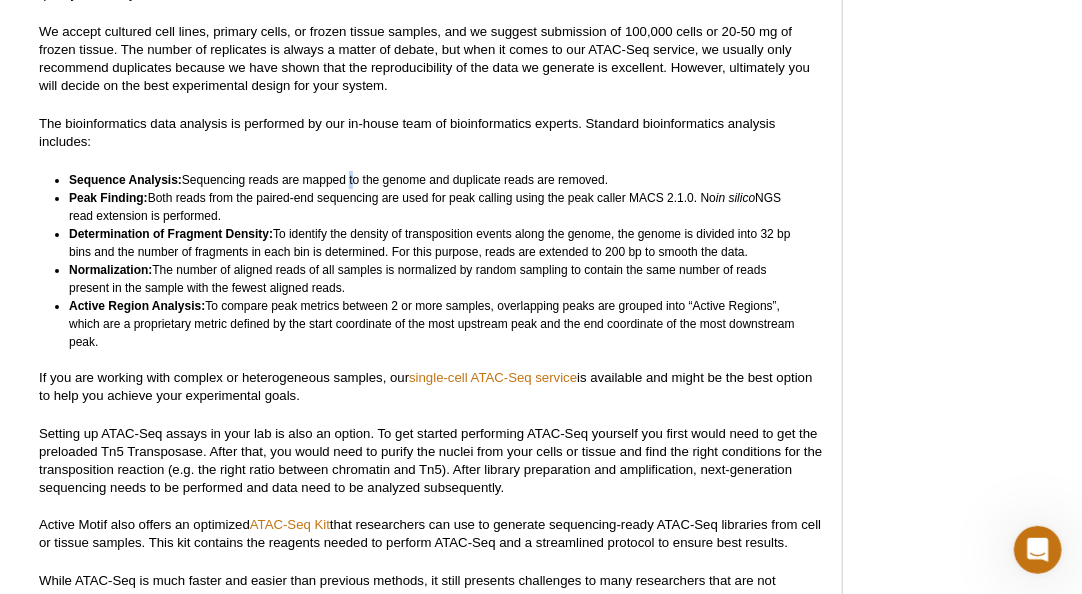 click on "Sequence Analysis:  Sequencing reads are mapped to the genome and duplicate reads are removed." at bounding box center [436, 180] 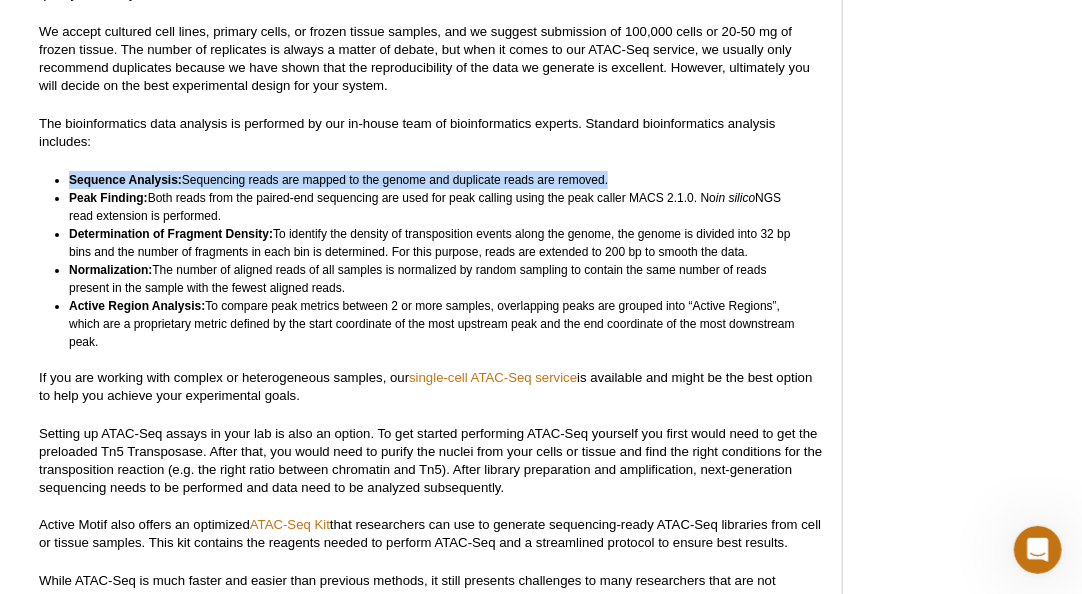 click on "Sequence Analysis:  Sequencing reads are mapped to the genome and duplicate reads are removed." at bounding box center (436, 180) 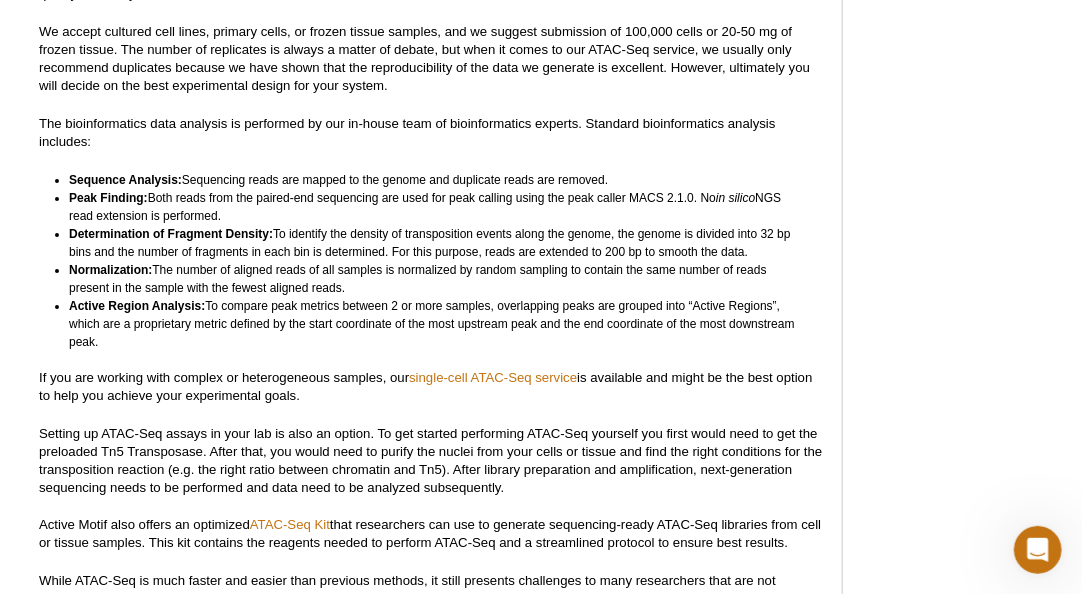 click on "Peak Finding:  Both reads from the paired-end sequencing are used for peak calling using the peak caller MACS 2.1.0. No  in silico  NGS read extension is performed." at bounding box center (436, 207) 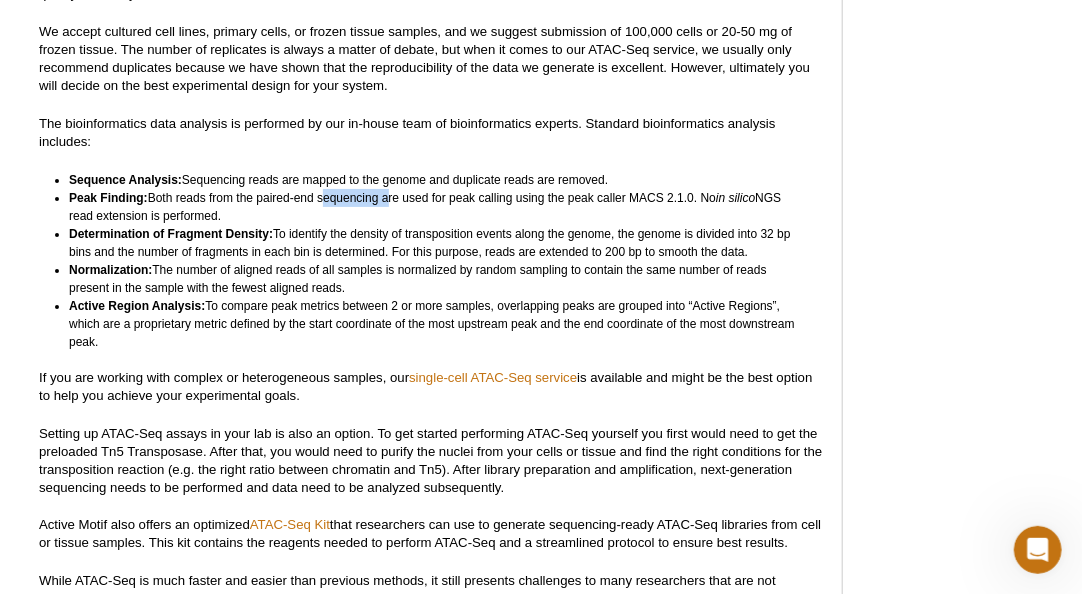 click on "Peak Finding:  Both reads from the paired-end sequencing are used for peak calling using the peak caller MACS 2.1.0. No  in silico  NGS read extension is performed." at bounding box center (436, 207) 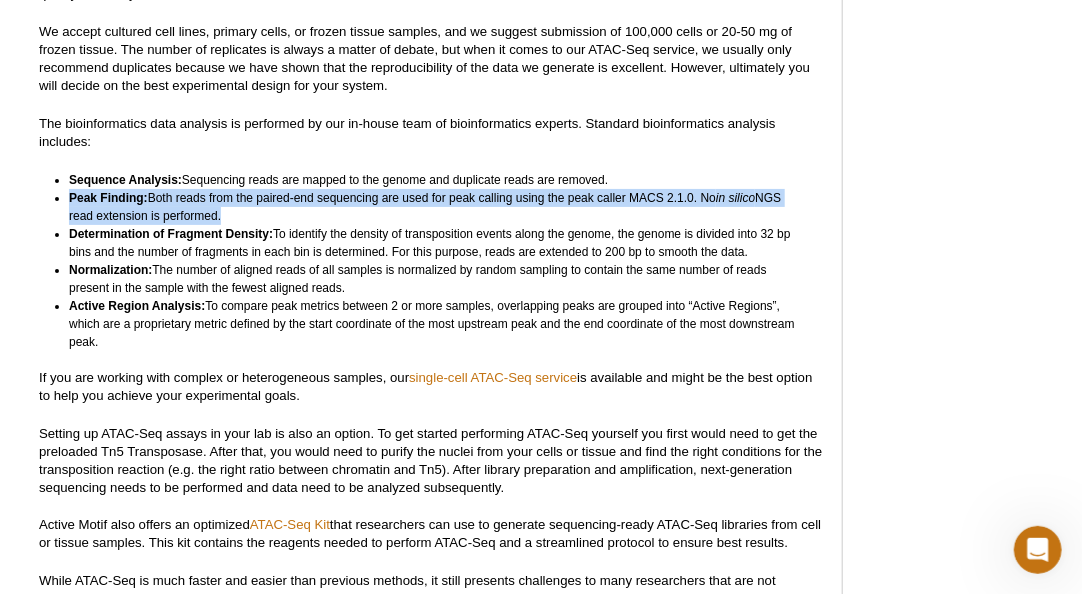 click on "Peak Finding:  Both reads from the paired-end sequencing are used for peak calling using the peak caller MACS 2.1.0. No  in silico  NGS read extension is performed." at bounding box center [436, 207] 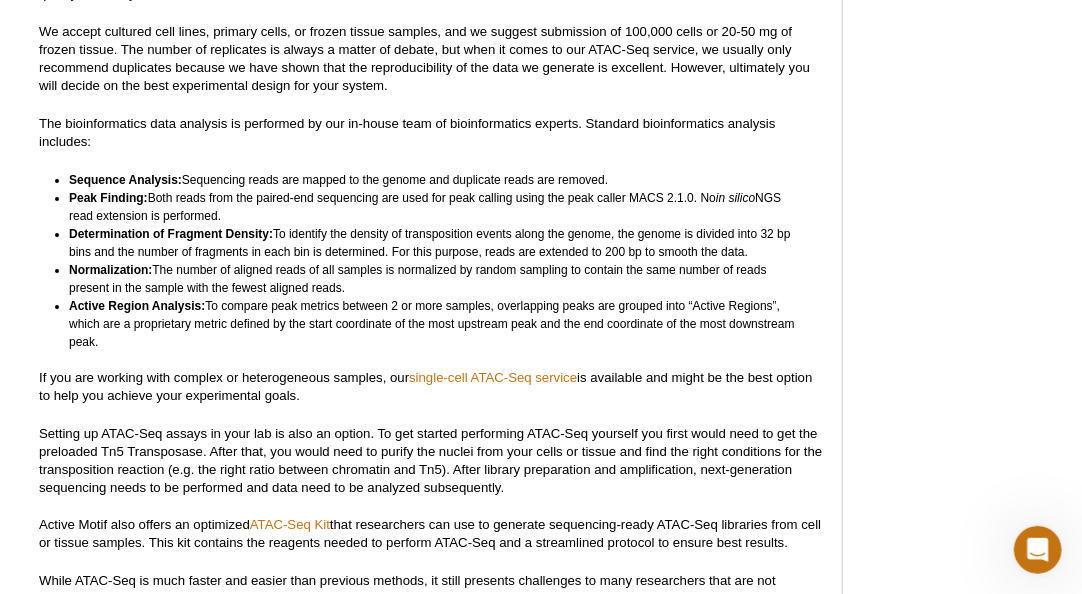 click on "Determination of Fragment Density:  To identify the density of transposition events along the genome, the genome is divided into 32 bp bins and the number of fragments in each bin is determined. For this purpose, reads are extended to 200 bp to smooth the data." at bounding box center (436, 243) 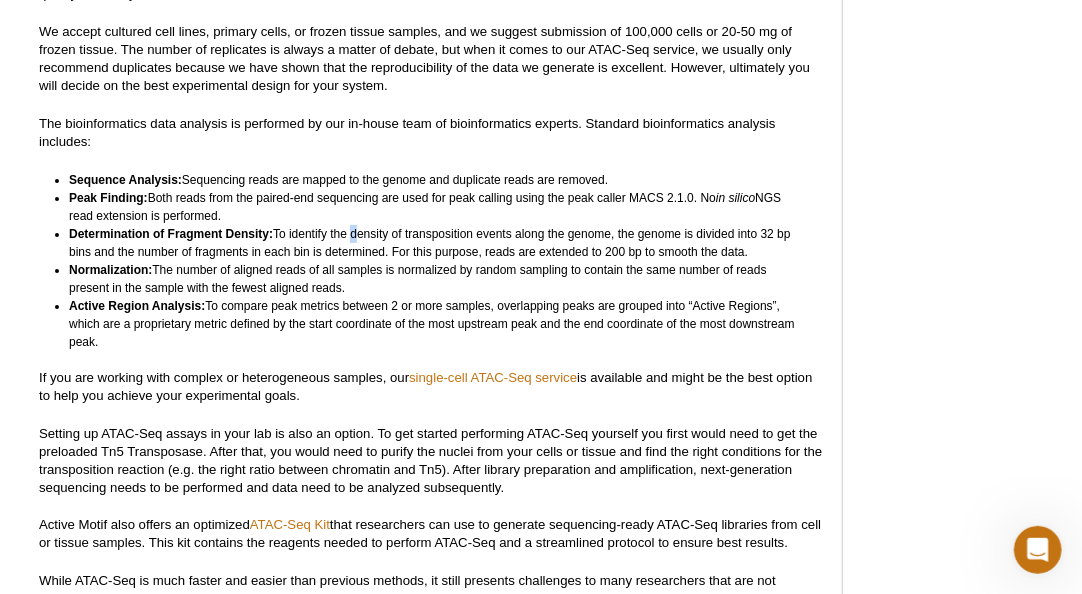 click on "Determination of Fragment Density:  To identify the density of transposition events along the genome, the genome is divided into 32 bp bins and the number of fragments in each bin is determined. For this purpose, reads are extended to 200 bp to smooth the data." at bounding box center [436, 243] 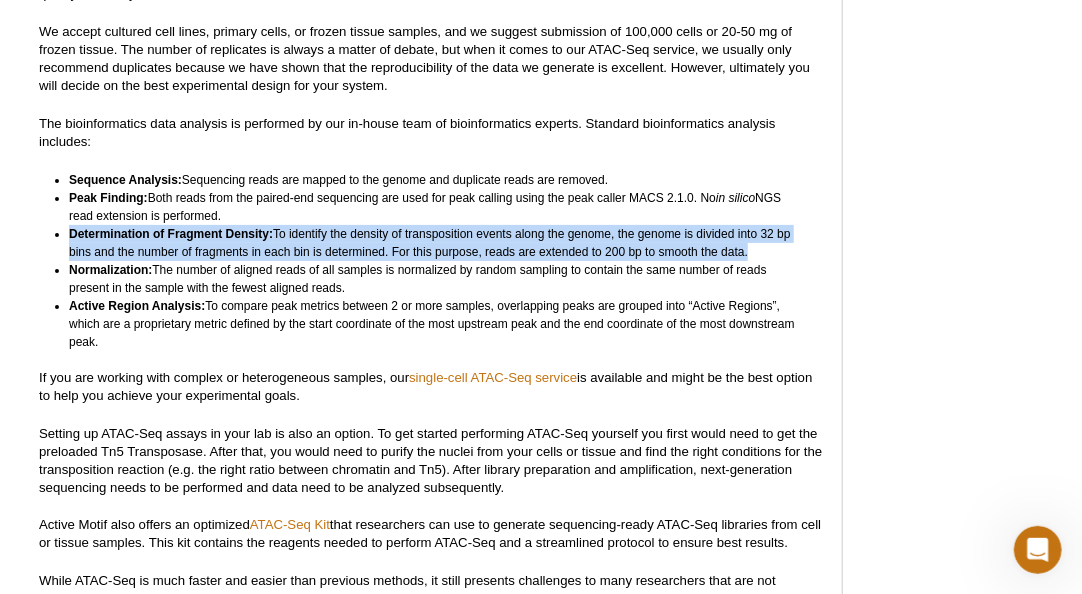 click on "Determination of Fragment Density:  To identify the density of transposition events along the genome, the genome is divided into 32 bp bins and the number of fragments in each bin is determined. For this purpose, reads are extended to 200 bp to smooth the data." at bounding box center [436, 243] 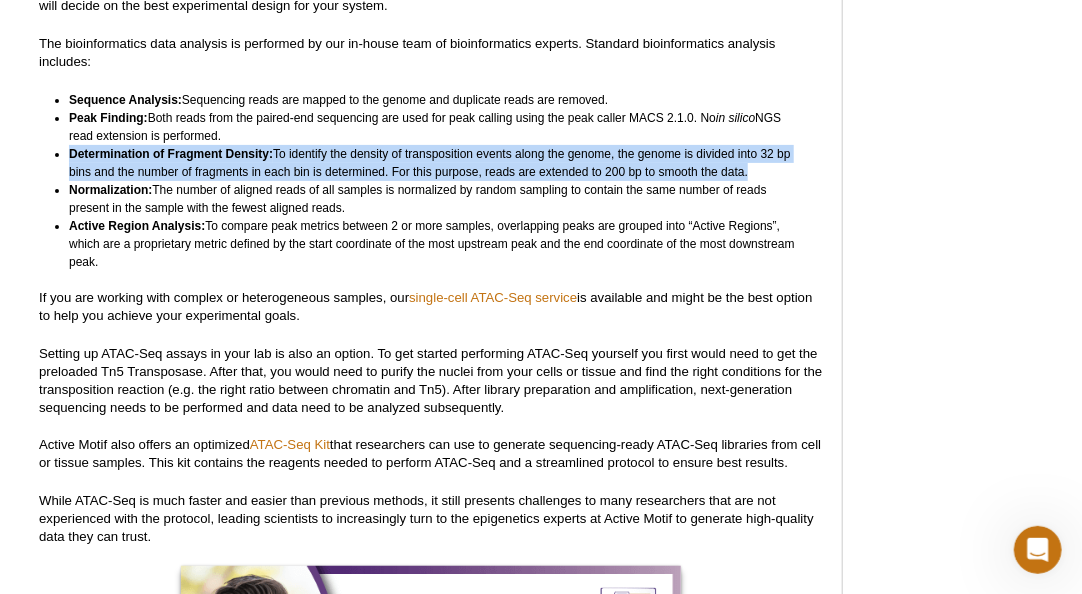 scroll, scrollTop: 5564, scrollLeft: 0, axis: vertical 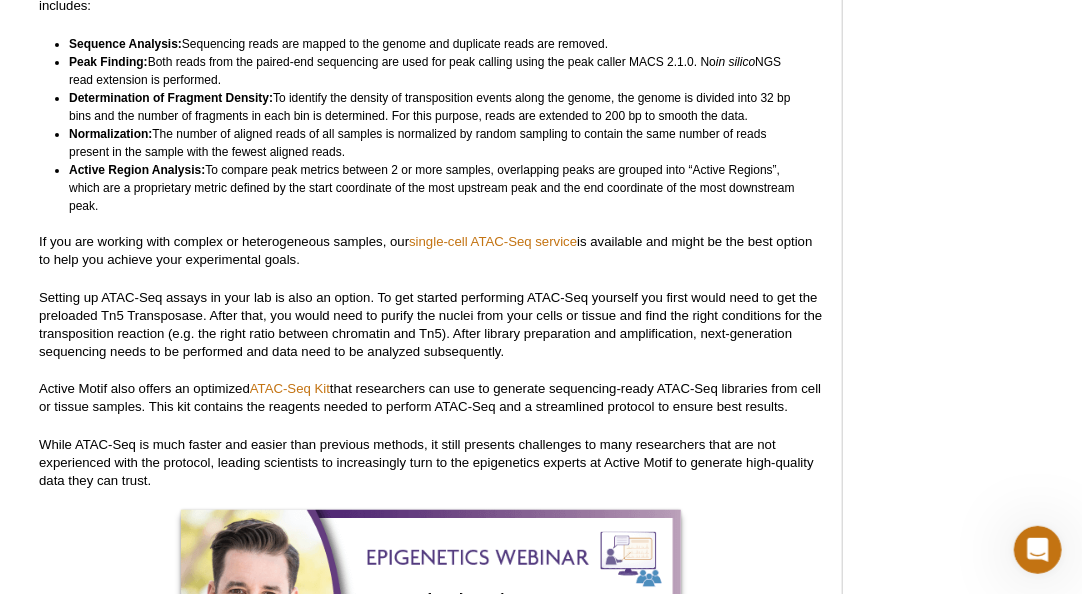 click on "Normalization:  The number of aligned reads of all samples is normalized by random sampling to contain the same number of reads present in the sample with the fewest aligned reads." at bounding box center [436, 143] 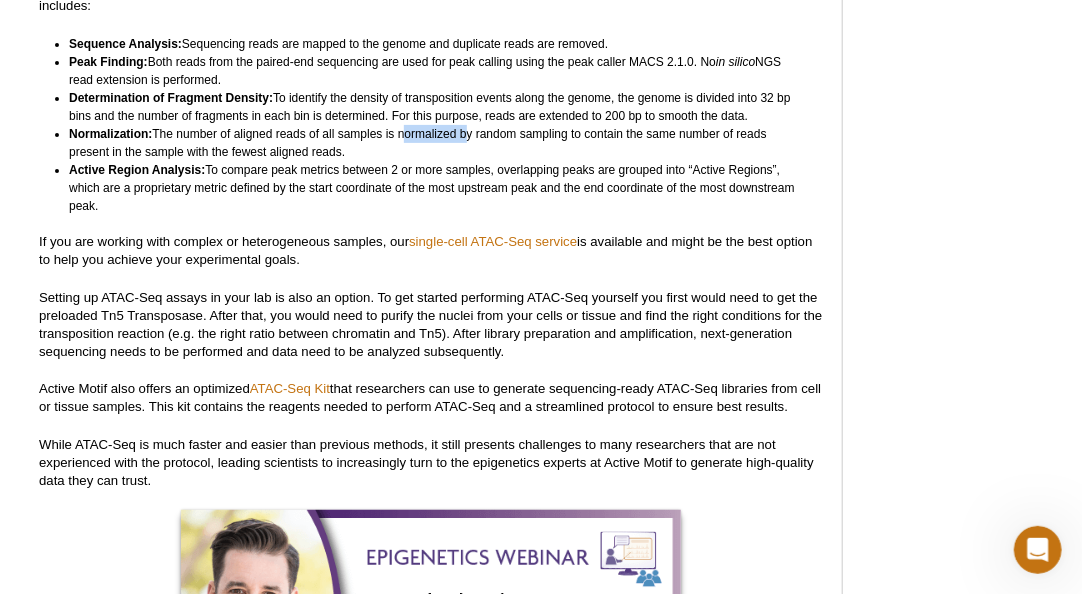 click on "Normalization:  The number of aligned reads of all samples is normalized by random sampling to contain the same number of reads present in the sample with the fewest aligned reads." at bounding box center [436, 143] 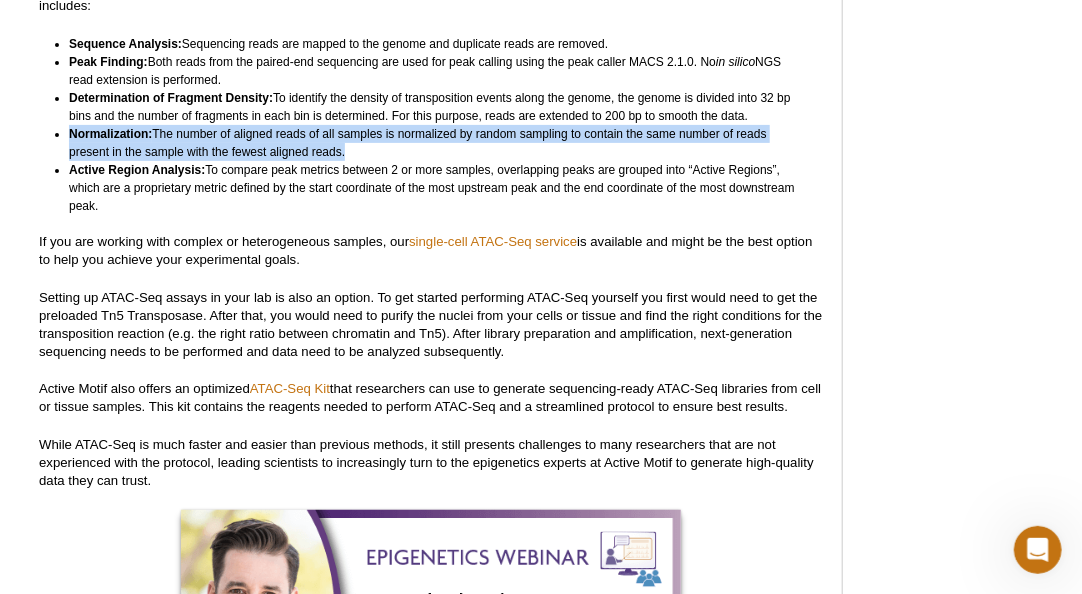 click on "Normalization:  The number of aligned reads of all samples is normalized by random sampling to contain the same number of reads present in the sample with the fewest aligned reads." at bounding box center (436, 143) 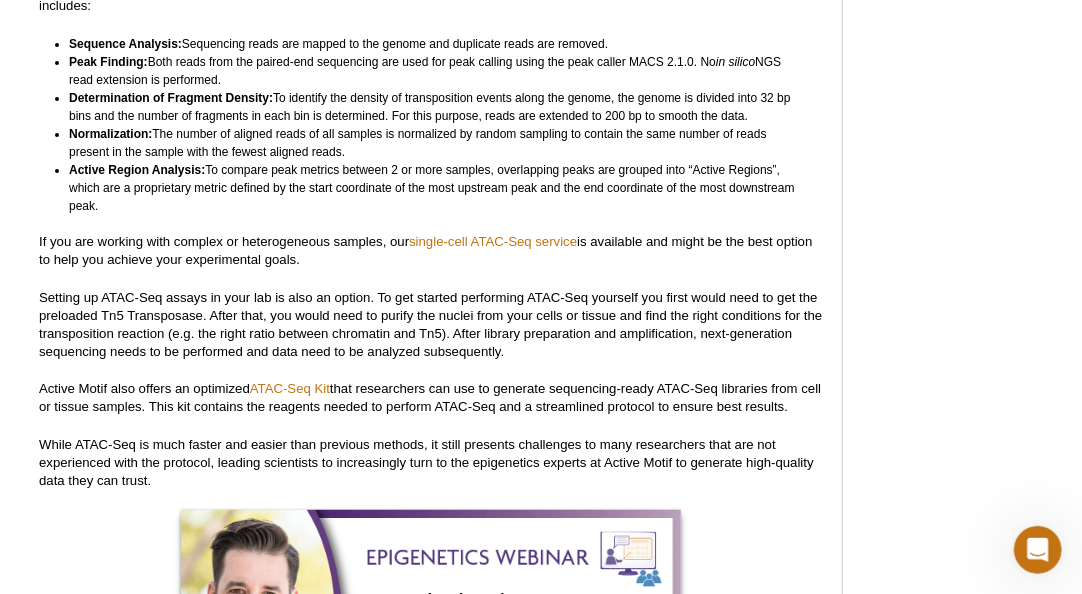 click on "Active Region Analysis:  To compare peak metrics between 2 or more samples, overlapping peaks are grouped into “Active Regions”, which are a proprietary metric defined by the start coordinate of the most upstream peak and the end coordinate of the most downstream peak." at bounding box center [436, 188] 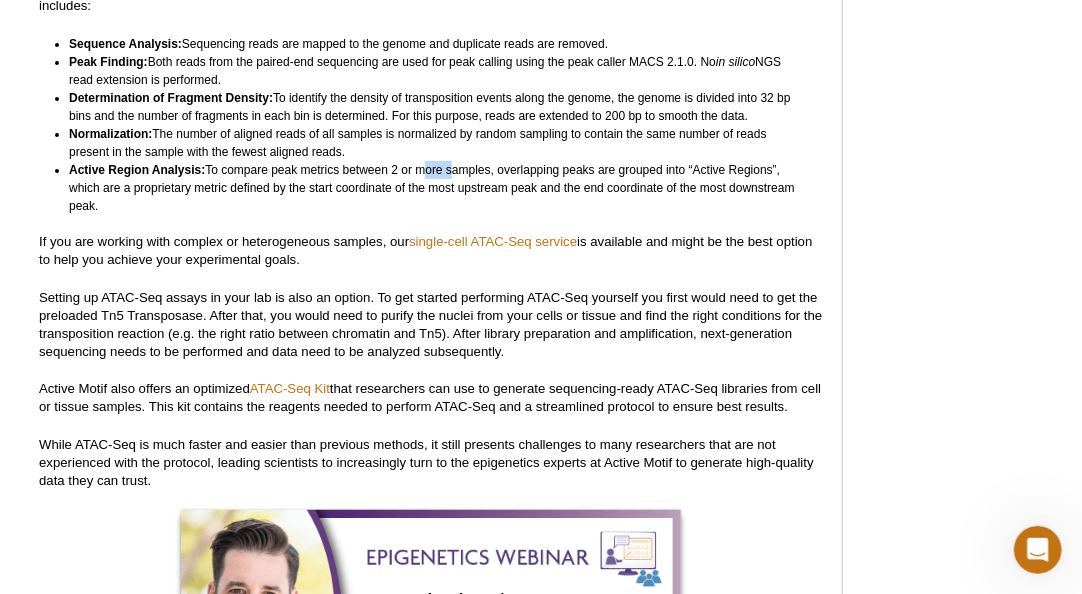 click on "Active Region Analysis:  To compare peak metrics between 2 or more samples, overlapping peaks are grouped into “Active Regions”, which are a proprietary metric defined by the start coordinate of the most upstream peak and the end coordinate of the most downstream peak." at bounding box center (436, 188) 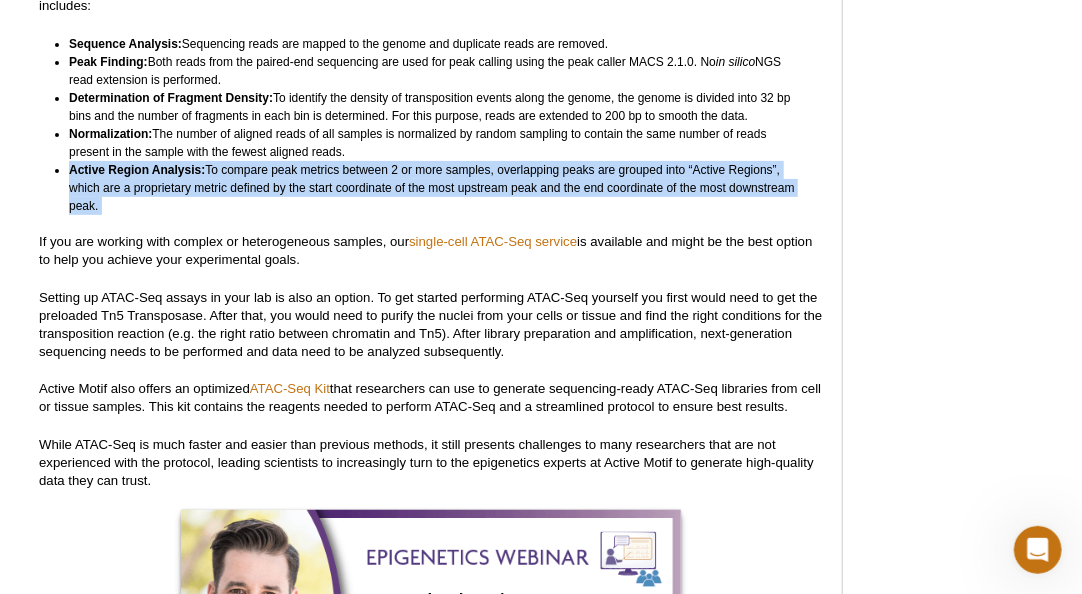 click on "Active Region Analysis:  To compare peak metrics between 2 or more samples, overlapping peaks are grouped into “Active Regions”, which are a proprietary metric defined by the start coordinate of the most upstream peak and the end coordinate of the most downstream peak." at bounding box center (436, 188) 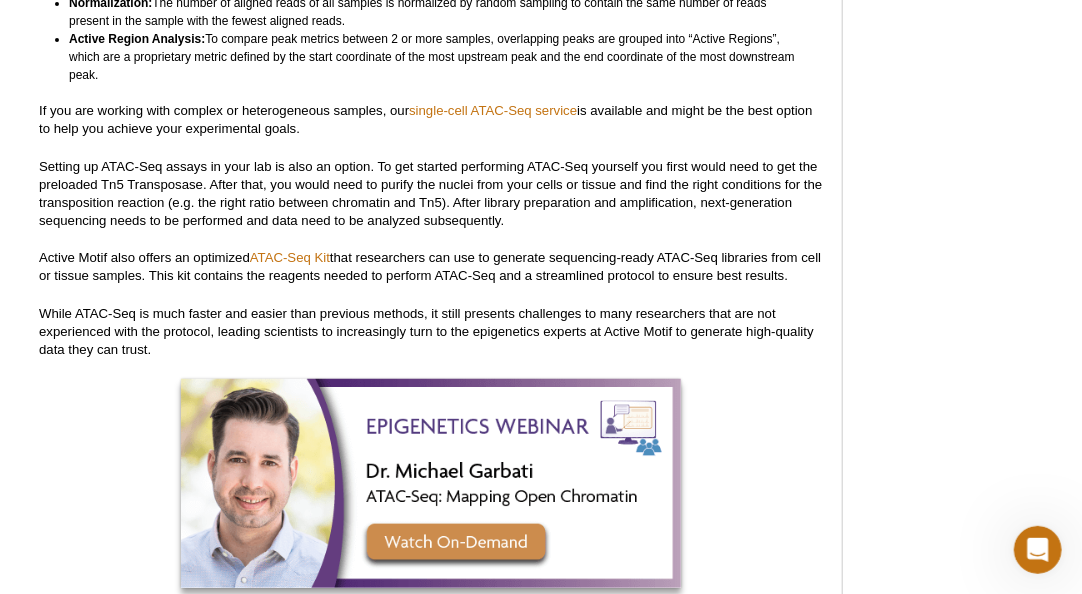 click on "If you are working with complex or heterogeneous samples, our  single-cell ATAC-Seq service  is available and might be the best option to help you achieve your experimental goals." at bounding box center [430, 120] 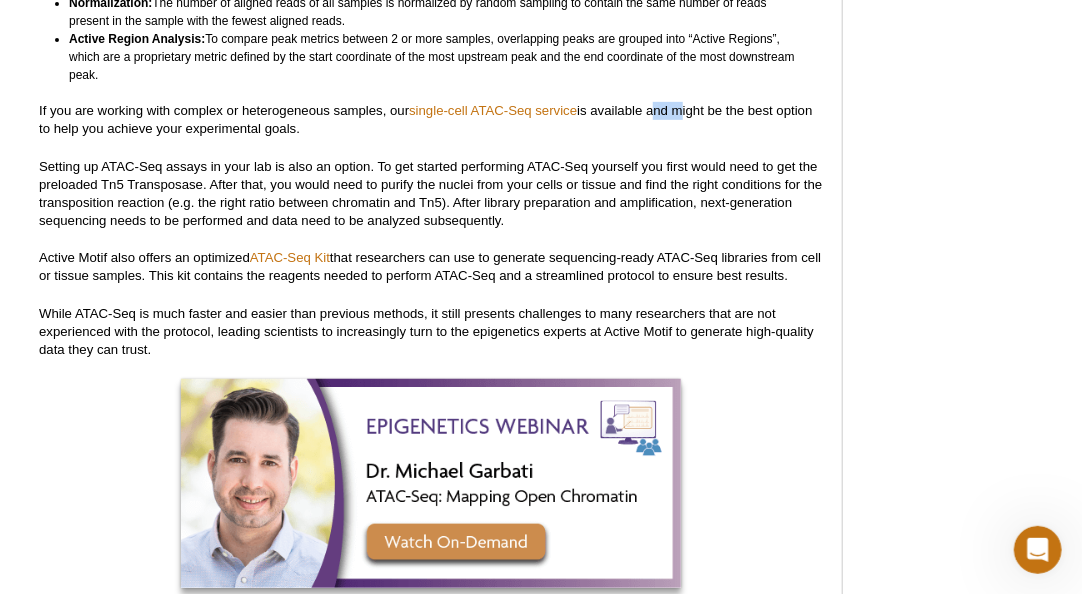 click on "If you are working with complex or heterogeneous samples, our  single-cell ATAC-Seq service  is available and might be the best option to help you achieve your experimental goals." at bounding box center (430, 120) 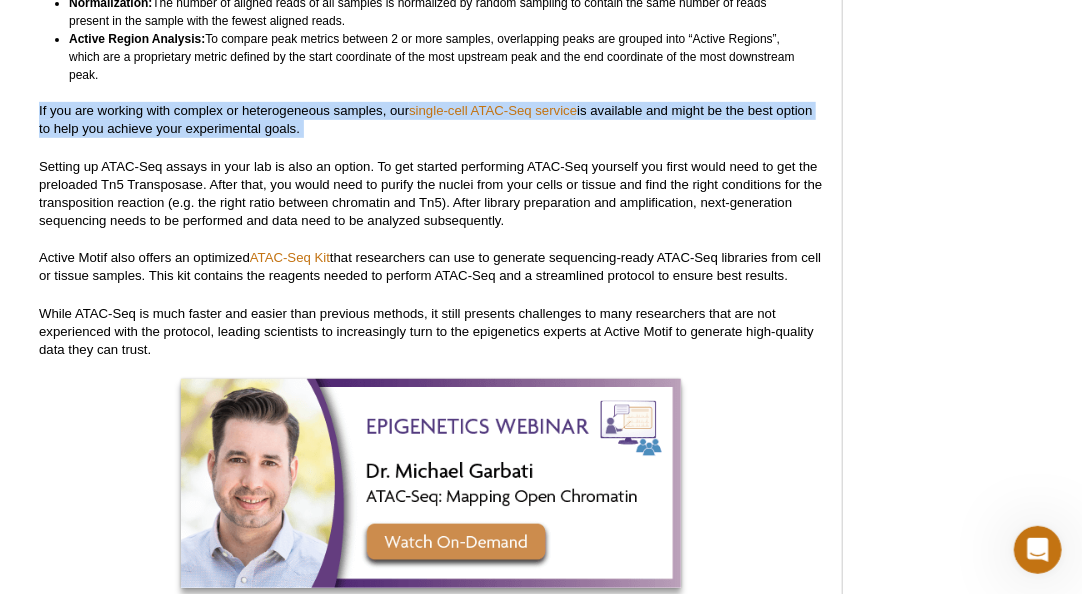click on "If you are working with complex or heterogeneous samples, our  single-cell ATAC-Seq service  is available and might be the best option to help you achieve your experimental goals." at bounding box center [430, 120] 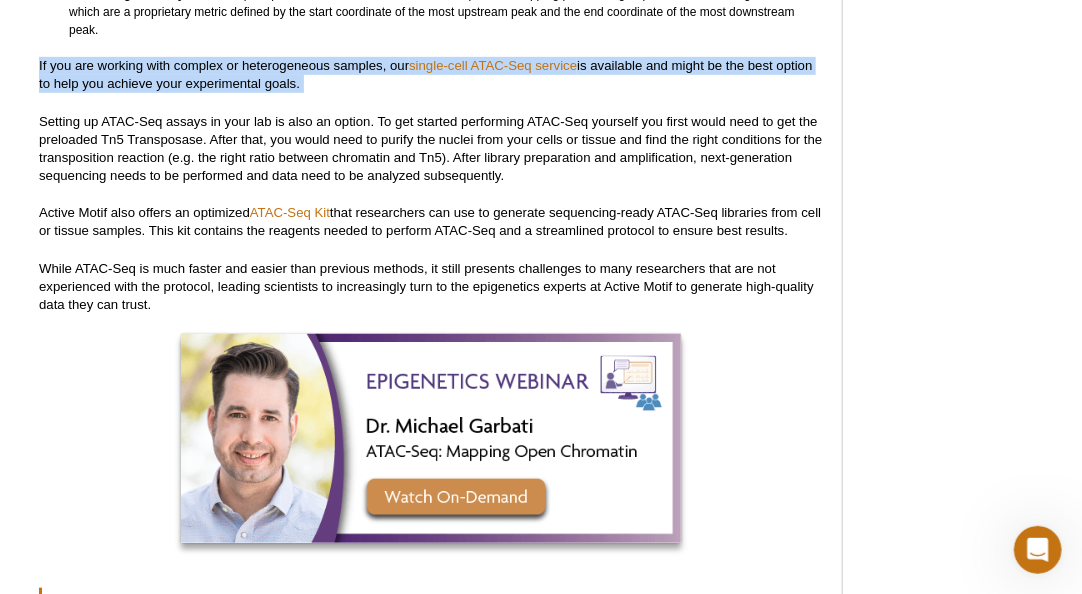scroll, scrollTop: 5764, scrollLeft: 0, axis: vertical 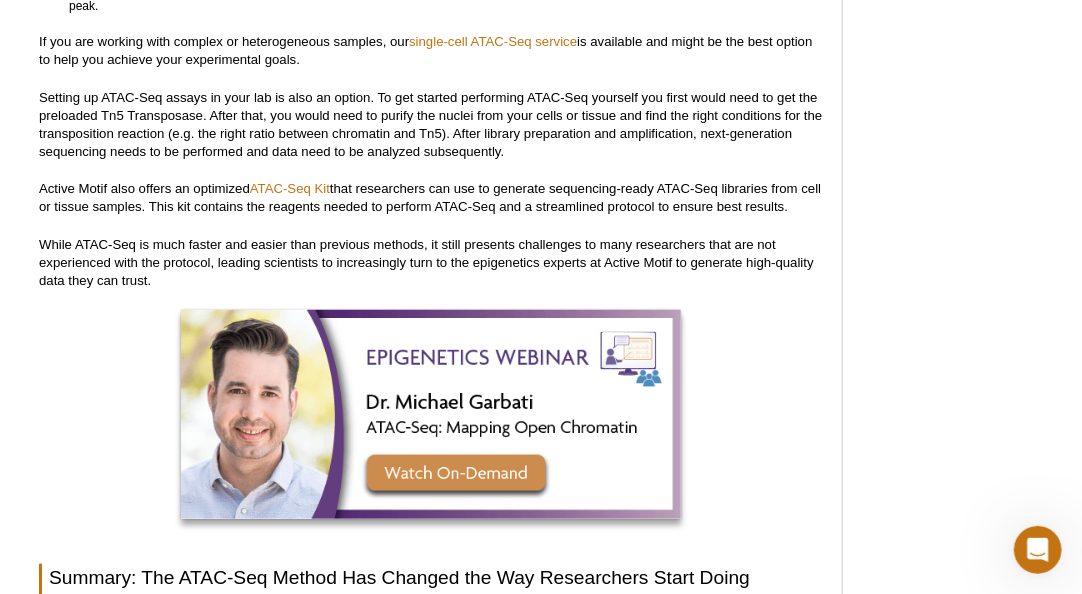 click on "Setting up ATAC-Seq assays in your lab is also an option. To get started performing ATAC-Seq yourself you first would need to get the preloaded Tn5 Transposase. After that, you would need to purify the nuclei from your cells or tissue and find the right conditions for the transposition reaction (e.g. the right ratio between chromatin and Tn5). After library preparation and amplification, next-generation sequencing needs to be performed and data need to be analyzed subsequently." at bounding box center (430, 125) 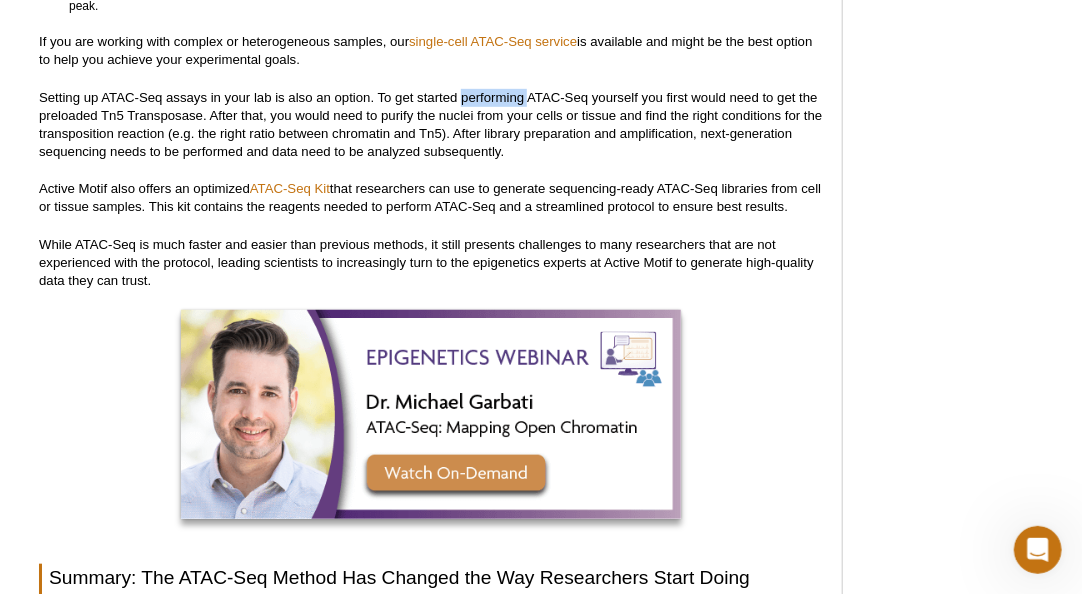 click on "Setting up ATAC-Seq assays in your lab is also an option. To get started performing ATAC-Seq yourself you first would need to get the preloaded Tn5 Transposase. After that, you would need to purify the nuclei from your cells or tissue and find the right conditions for the transposition reaction (e.g. the right ratio between chromatin and Tn5). After library preparation and amplification, next-generation sequencing needs to be performed and data need to be analyzed subsequently." at bounding box center [430, 125] 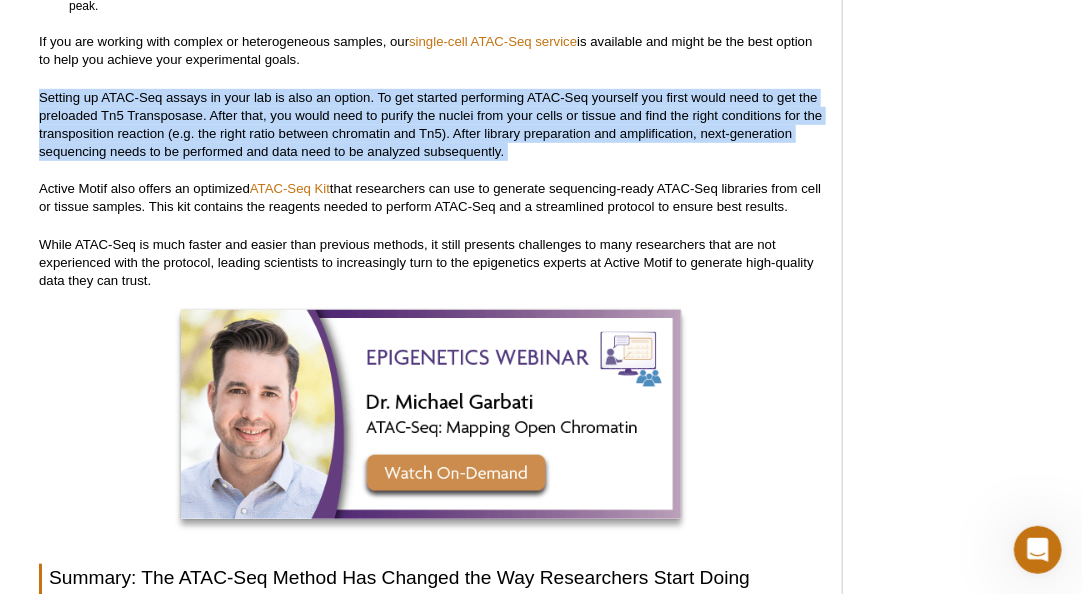click on "Setting up ATAC-Seq assays in your lab is also an option. To get started performing ATAC-Seq yourself you first would need to get the preloaded Tn5 Transposase. After that, you would need to purify the nuclei from your cells or tissue and find the right conditions for the transposition reaction (e.g. the right ratio between chromatin and Tn5). After library preparation and amplification, next-generation sequencing needs to be performed and data need to be analyzed subsequently." at bounding box center [430, 125] 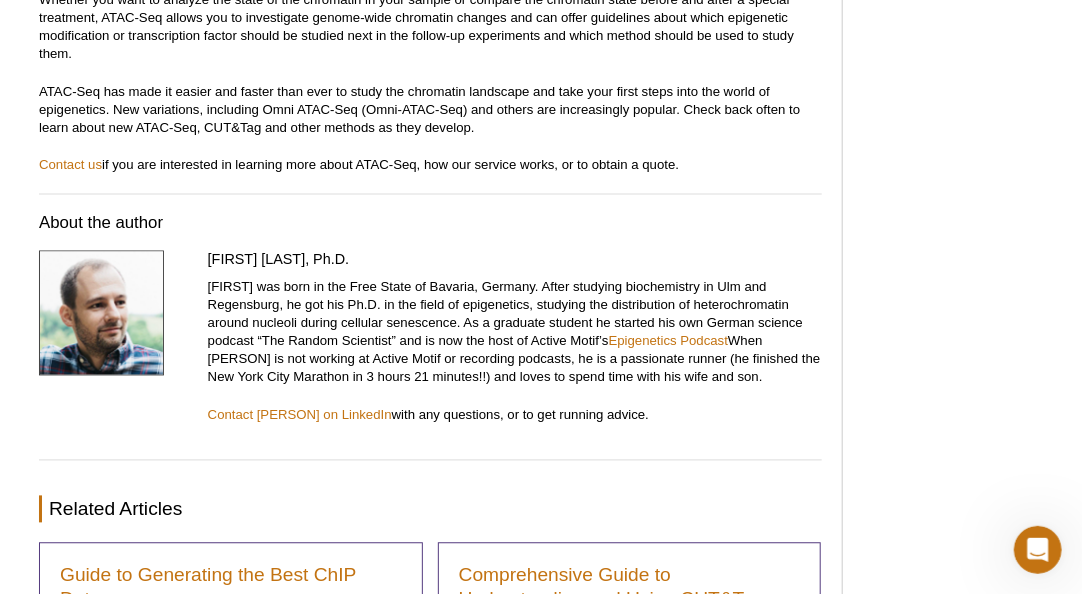 scroll, scrollTop: 6599, scrollLeft: 0, axis: vertical 